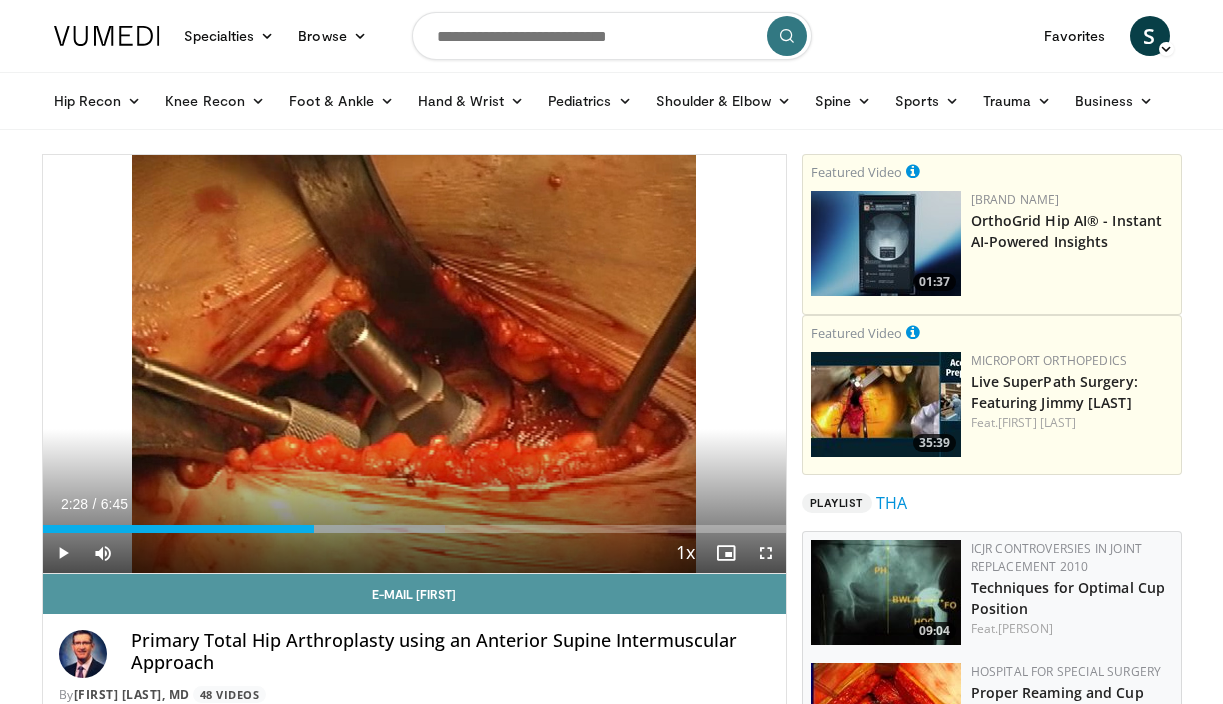 scroll, scrollTop: 12, scrollLeft: 0, axis: vertical 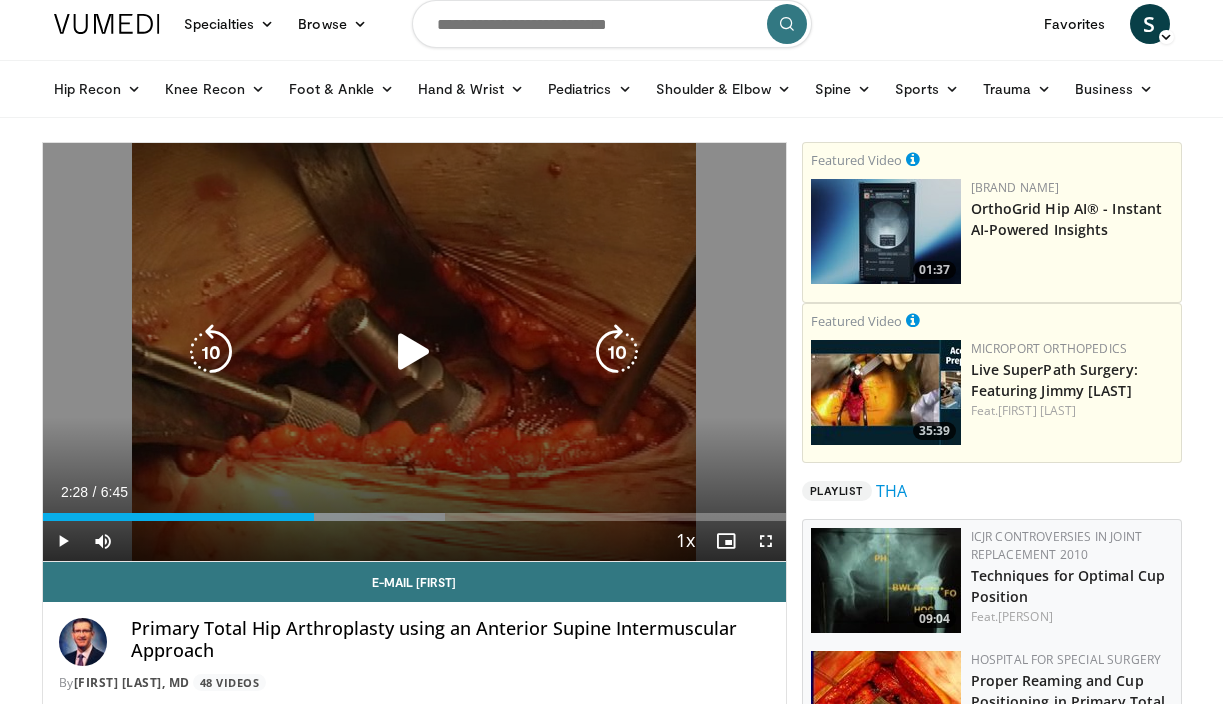 click at bounding box center (414, 352) 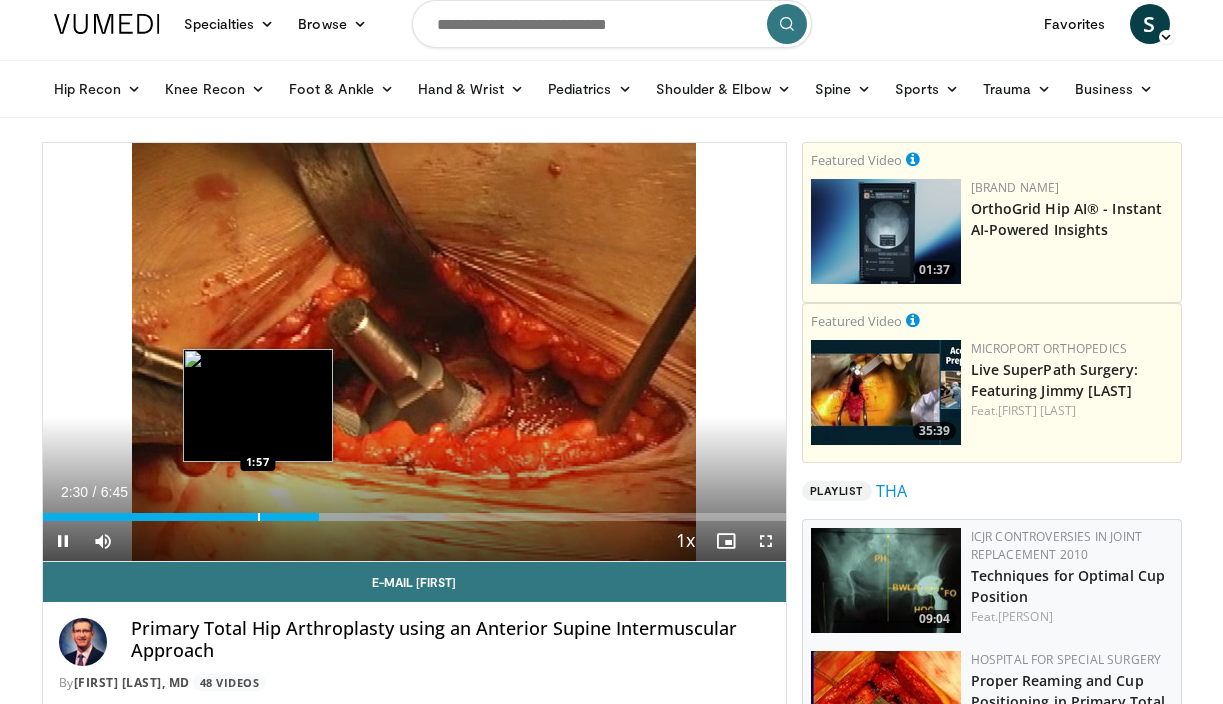 click on "Current Time  2:30 / Duration  6:45 Pause Skip Backward Skip Forward Mute 100% Loaded :  54.14% 2:30 1:57 Stream Type  LIVE Seek to live, currently behind live LIVE   1x Playback Rate 0.5x 0.75x 1x , selected 1.25x 1.5x 1.75x 2x Chapters Chapters Descriptions descriptions off , selected Captions captions settings , opens captions settings dialog captions off , selected Audio Track en (Main) , selected Fullscreen Enable picture-in-picture mode" at bounding box center (414, 541) 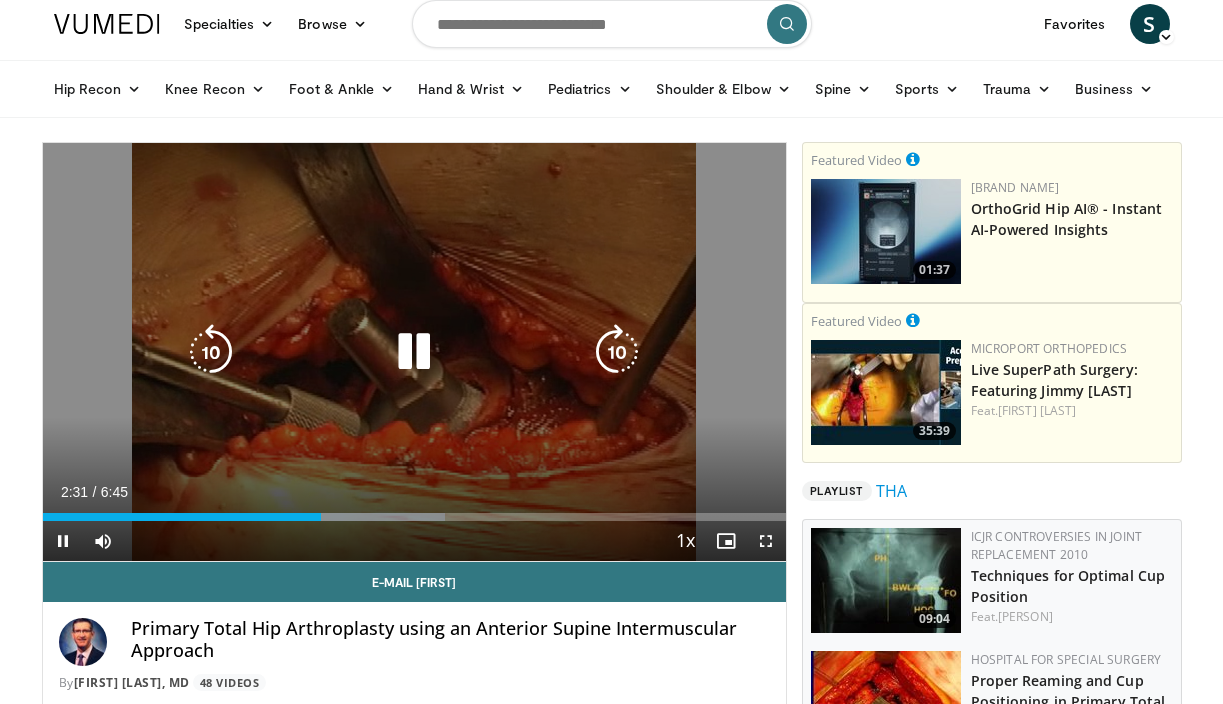 click on "20 seconds
Tap to unmute" at bounding box center (414, 352) 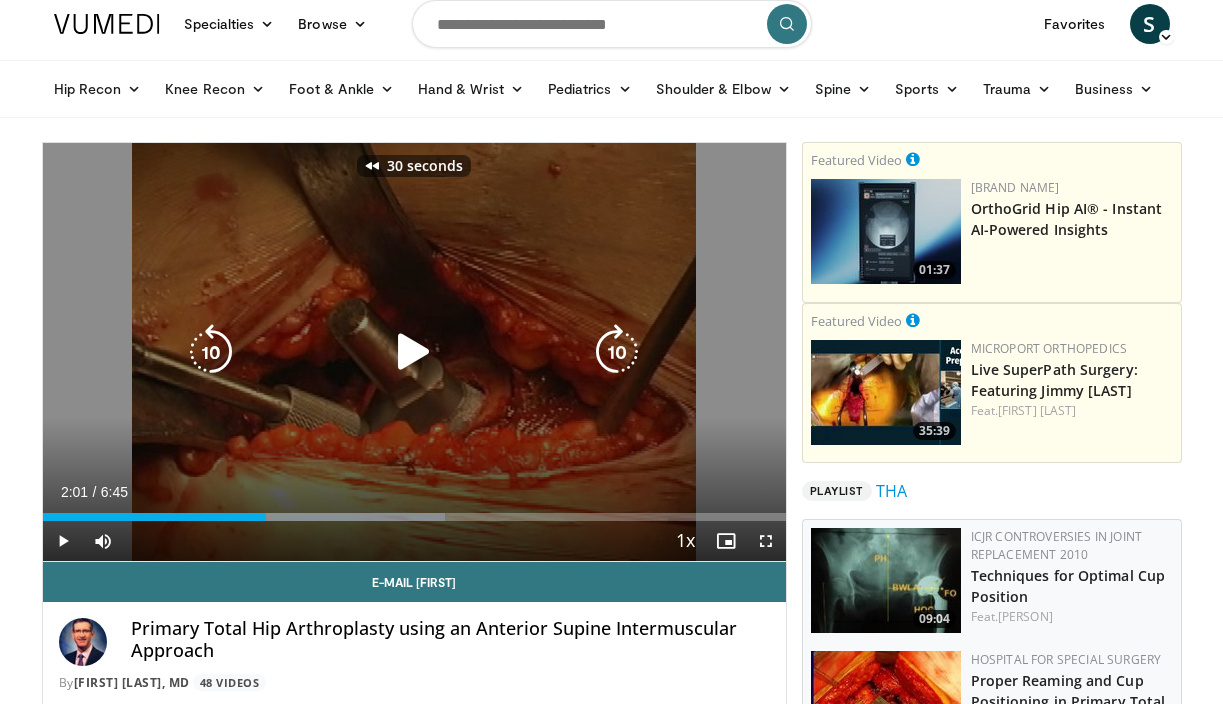 click at bounding box center [414, 352] 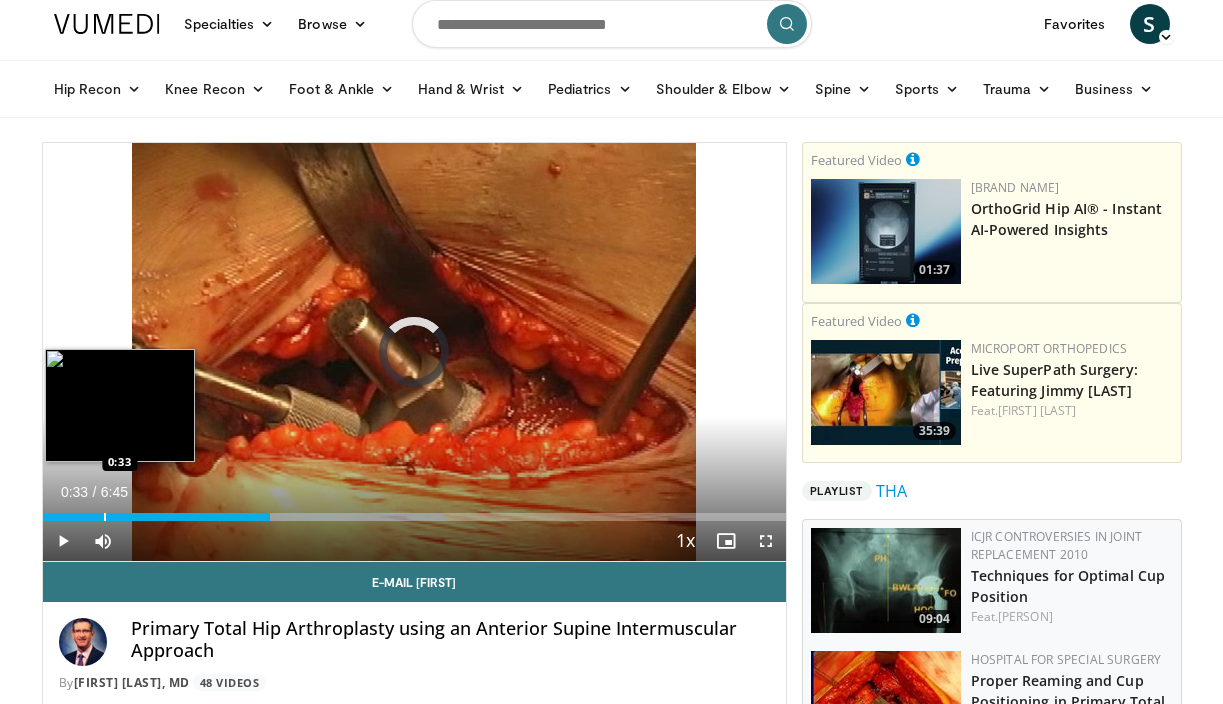 click at bounding box center (105, 517) 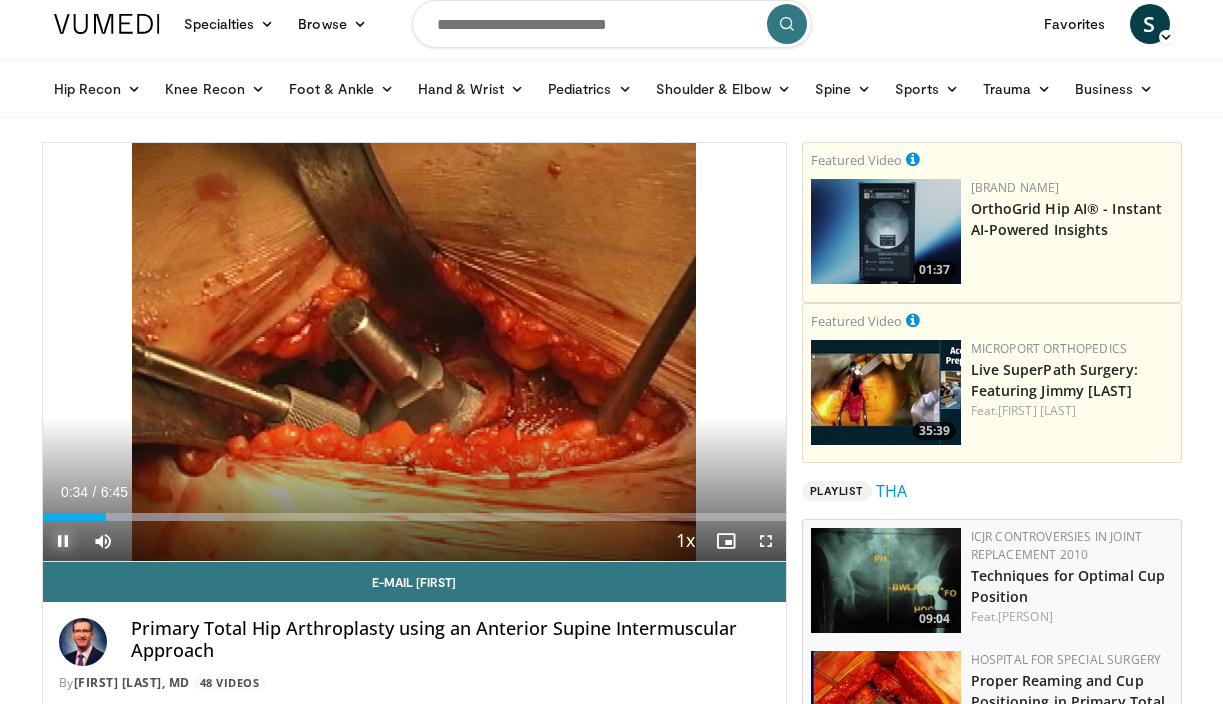 click at bounding box center [63, 541] 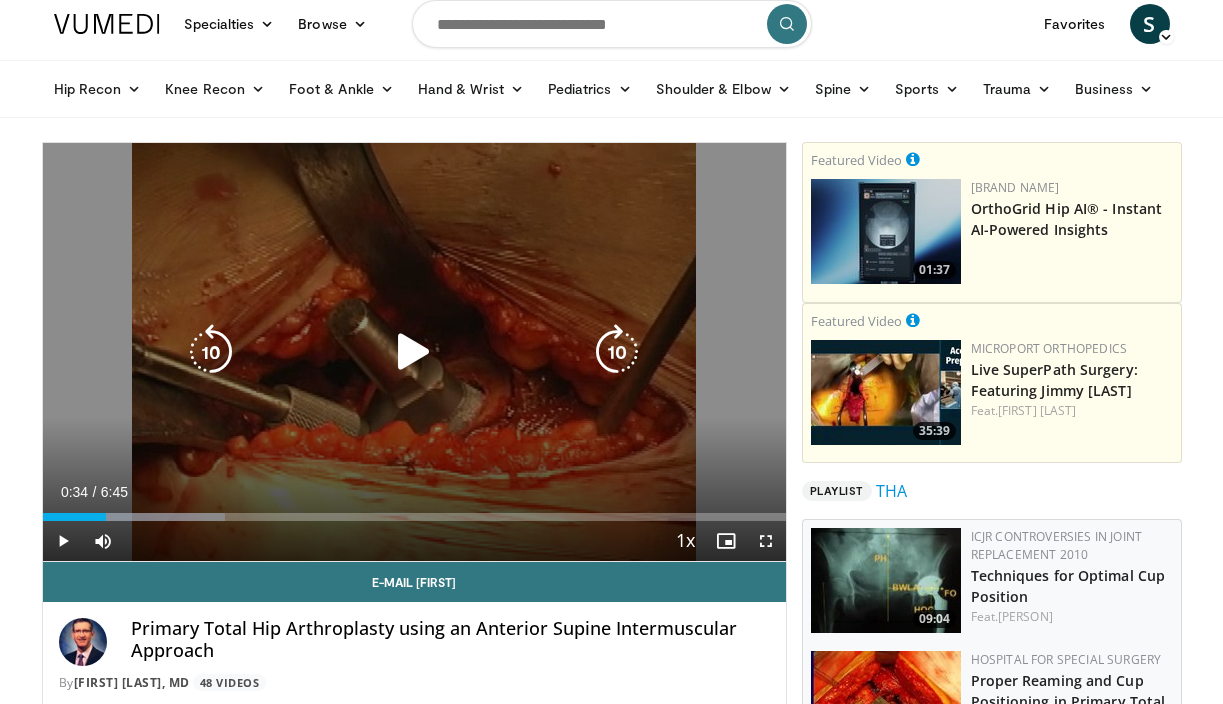 click at bounding box center (414, 352) 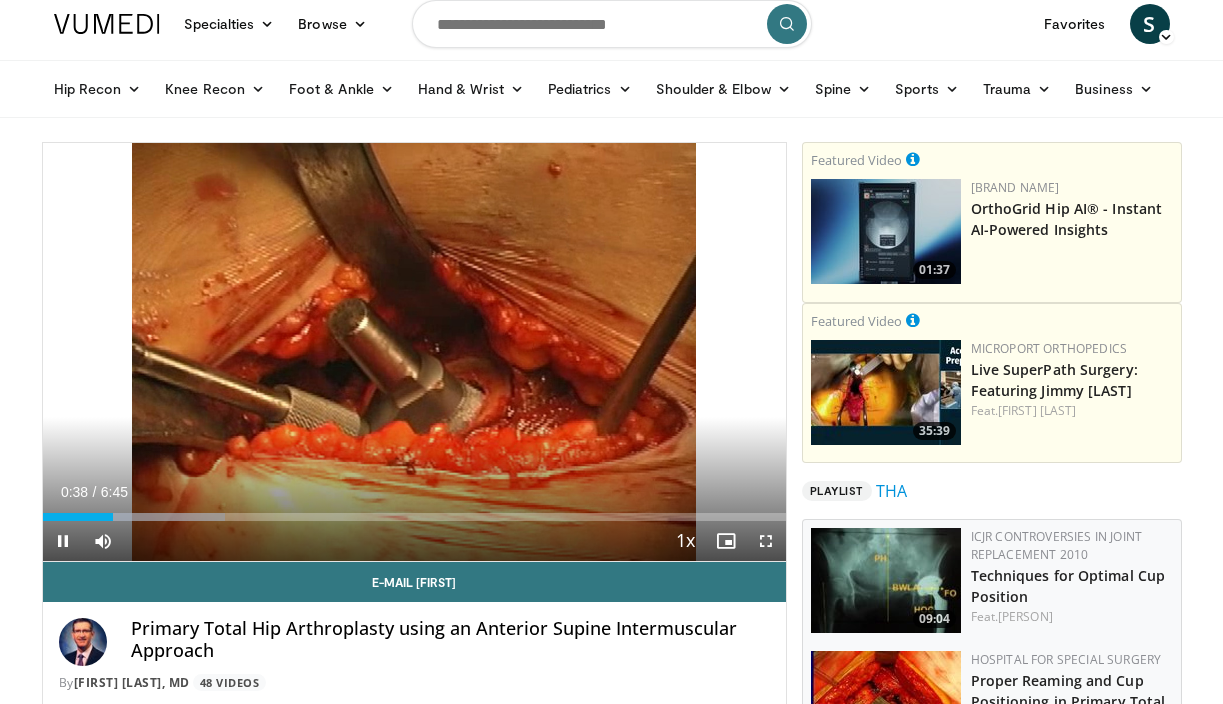 type 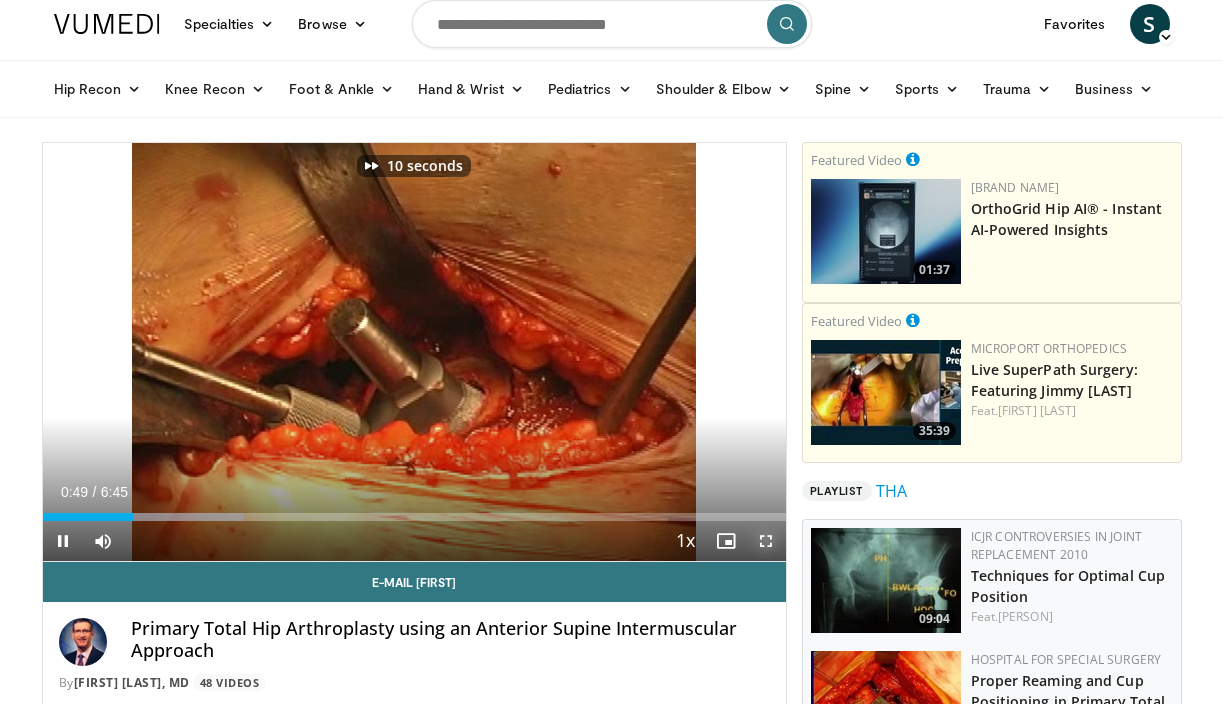 click at bounding box center [766, 541] 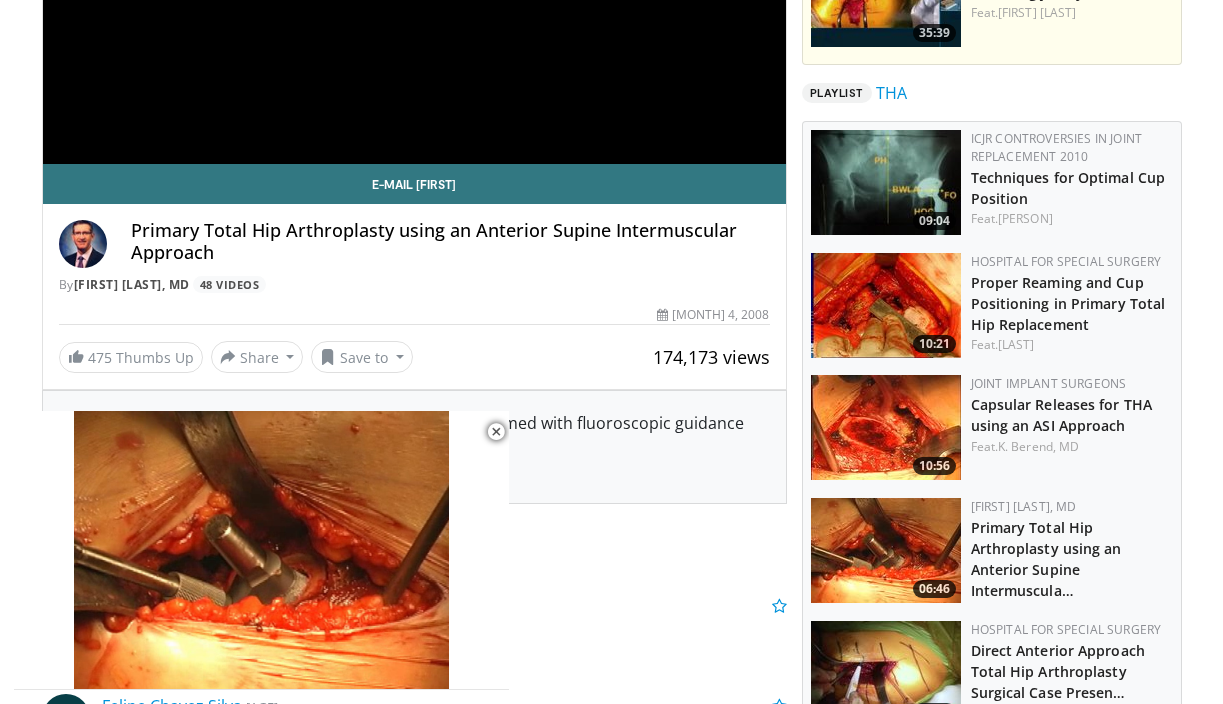 scroll, scrollTop: 361, scrollLeft: 0, axis: vertical 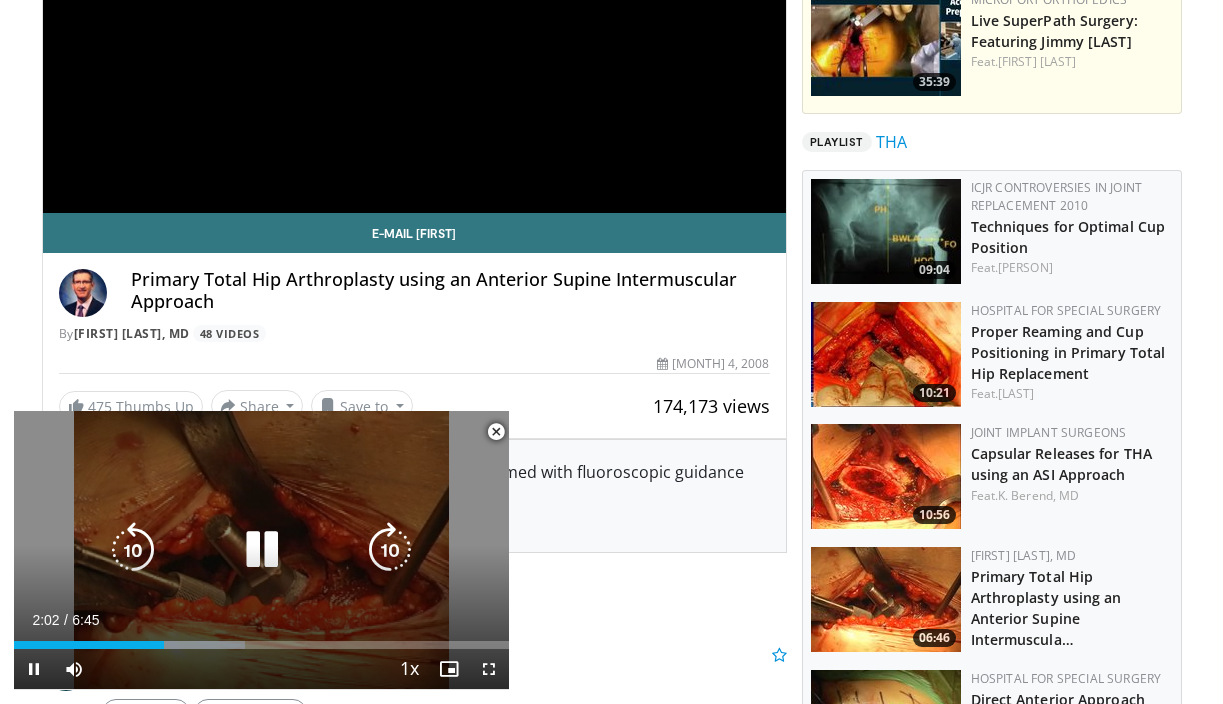 click at bounding box center (262, 550) 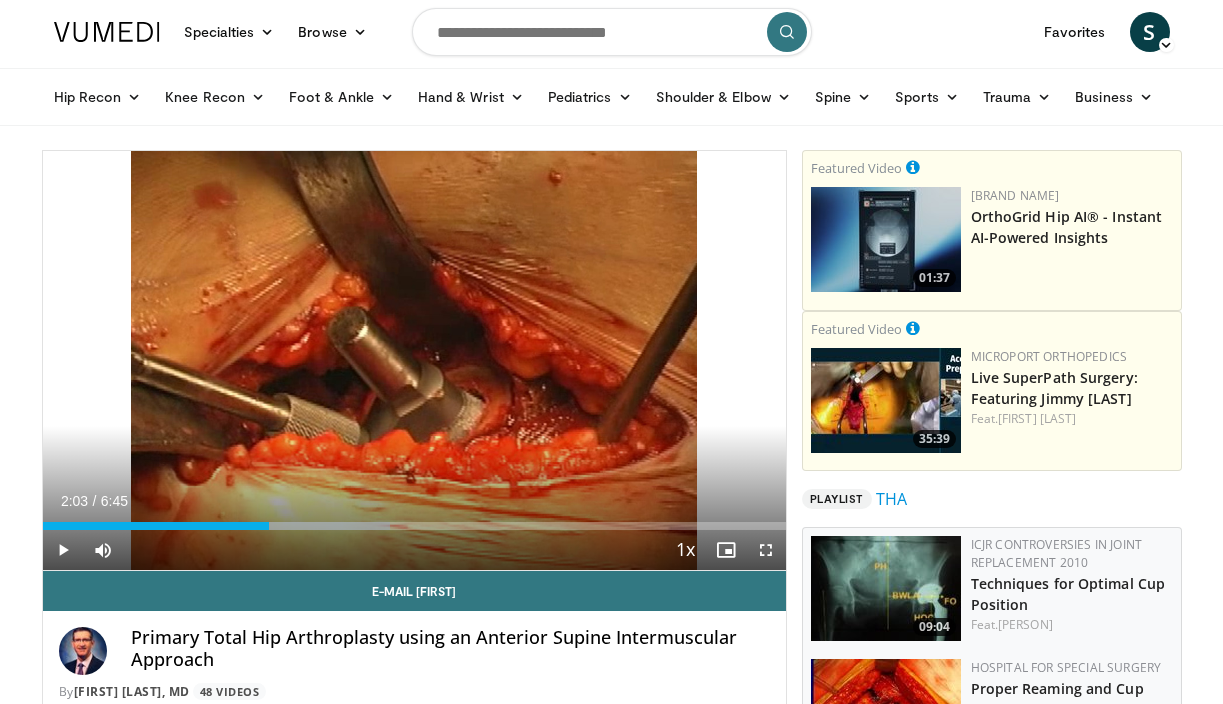 scroll, scrollTop: 0, scrollLeft: 0, axis: both 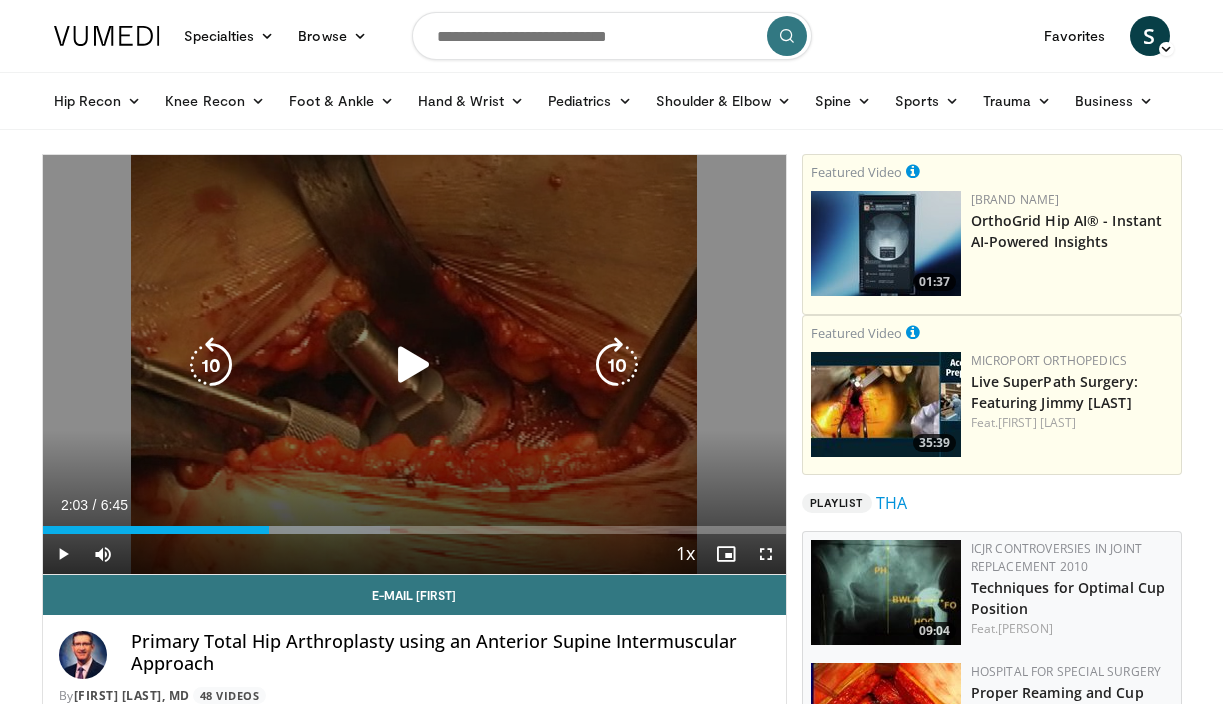 click at bounding box center (414, 365) 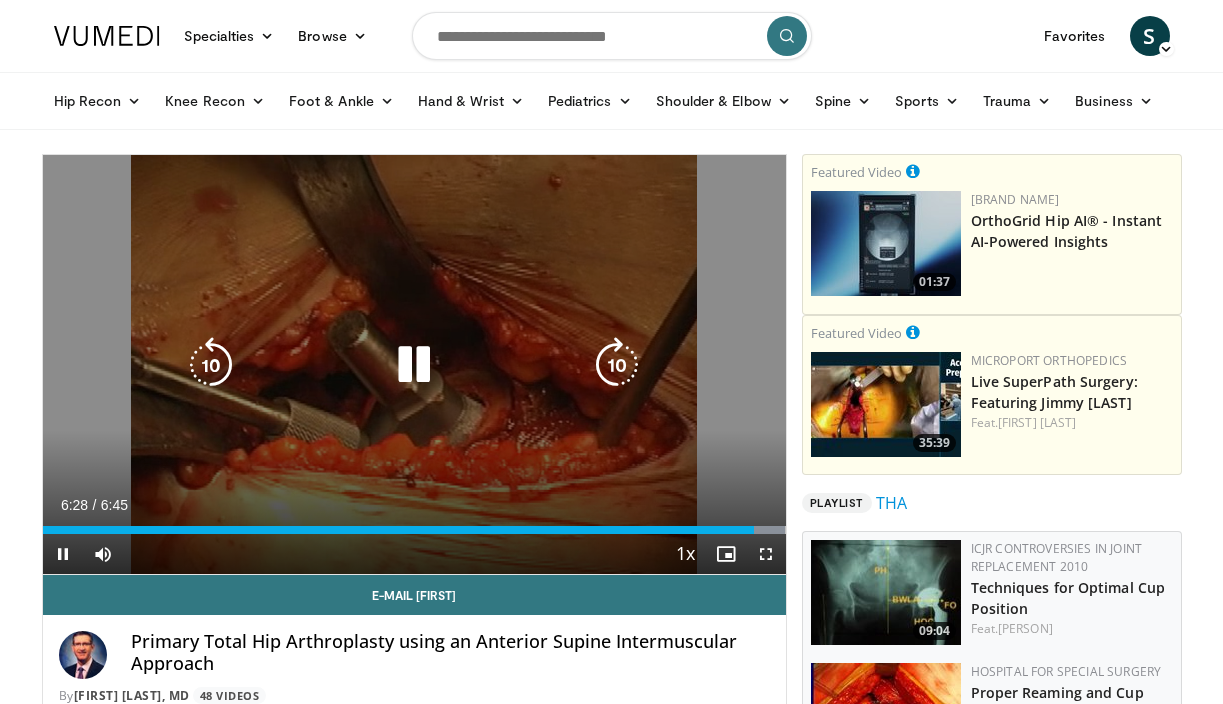 click at bounding box center (414, 365) 